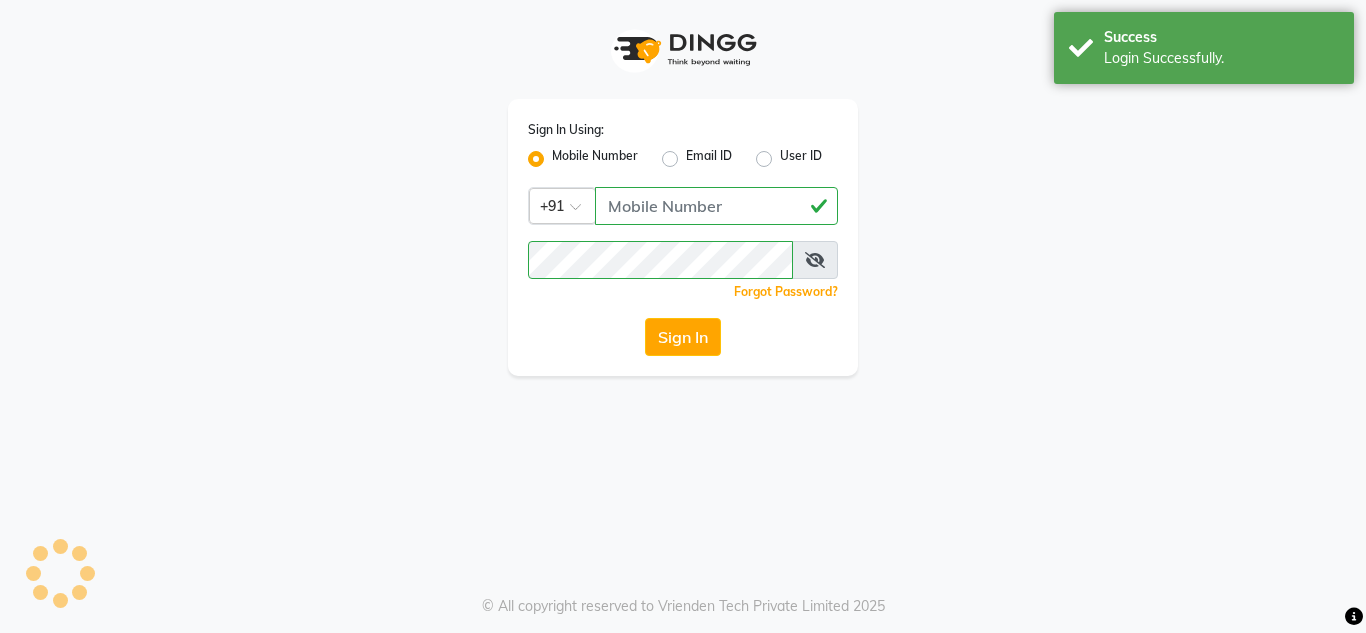 scroll, scrollTop: 0, scrollLeft: 0, axis: both 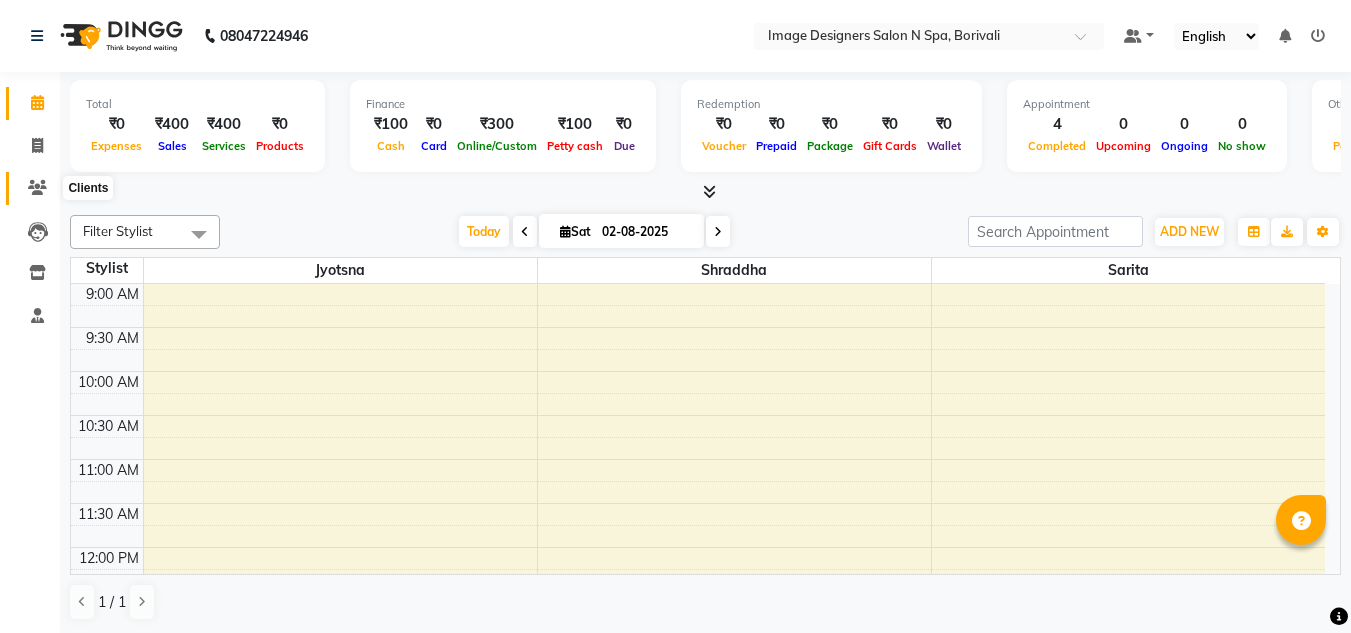 click 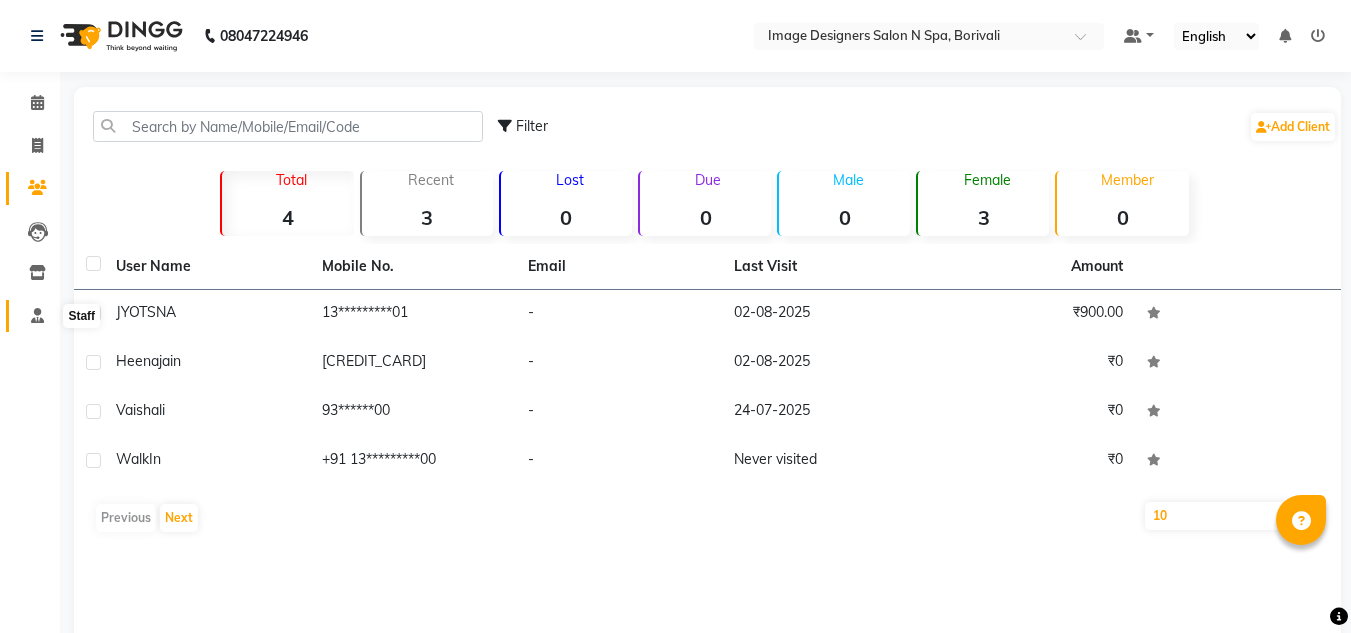 click 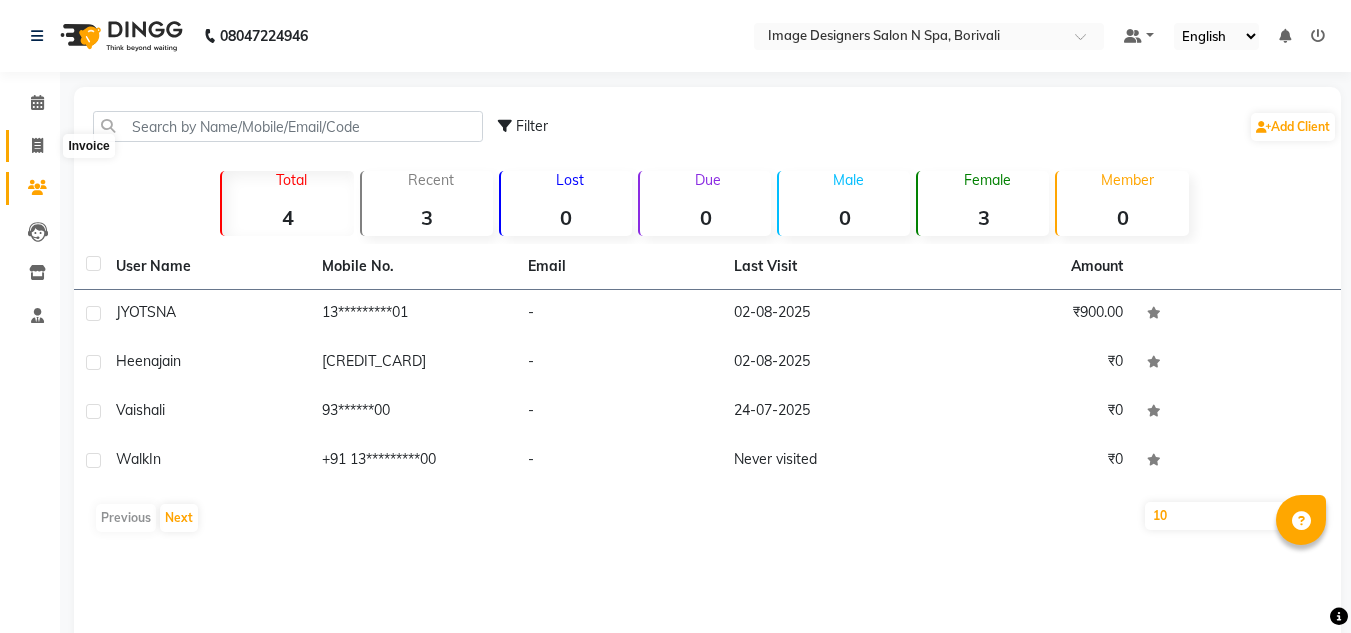 click 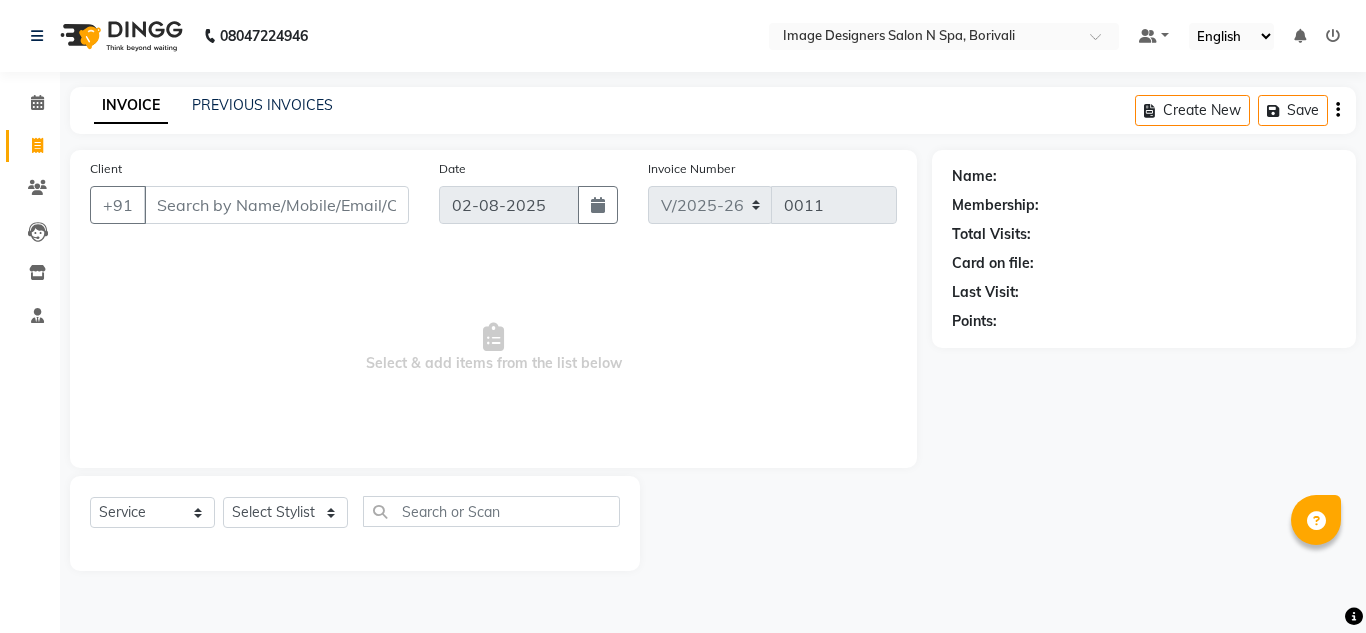 click on "Client" at bounding box center (276, 205) 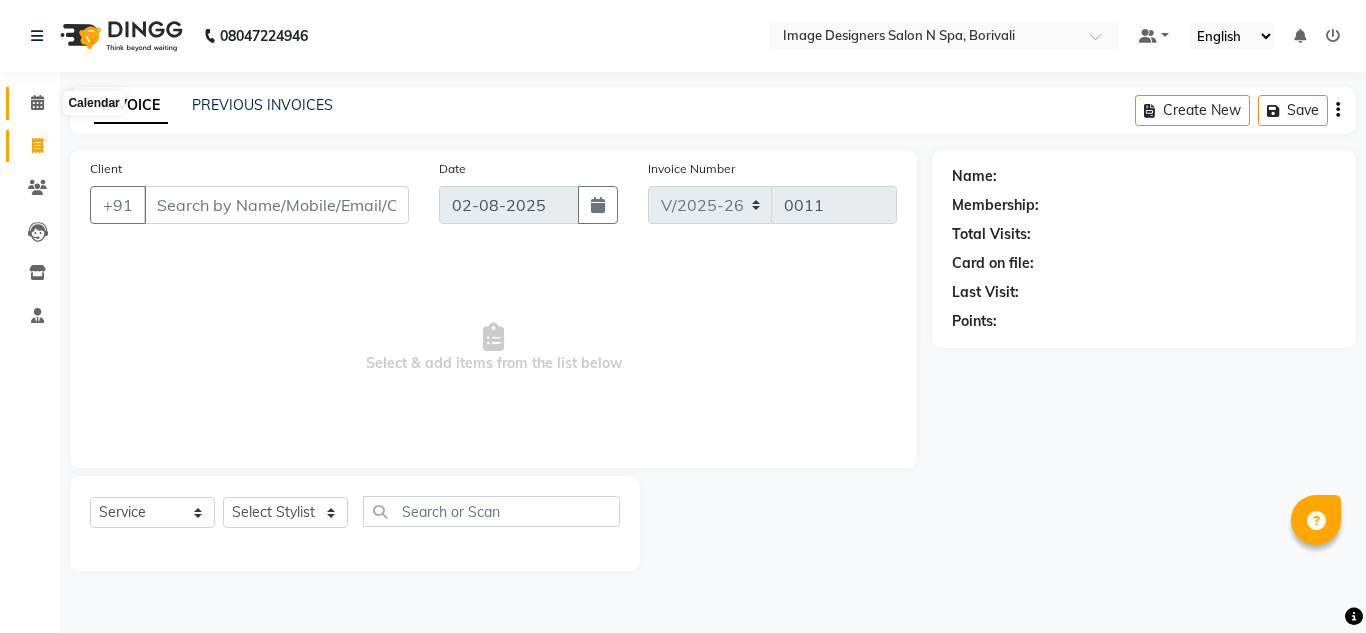click 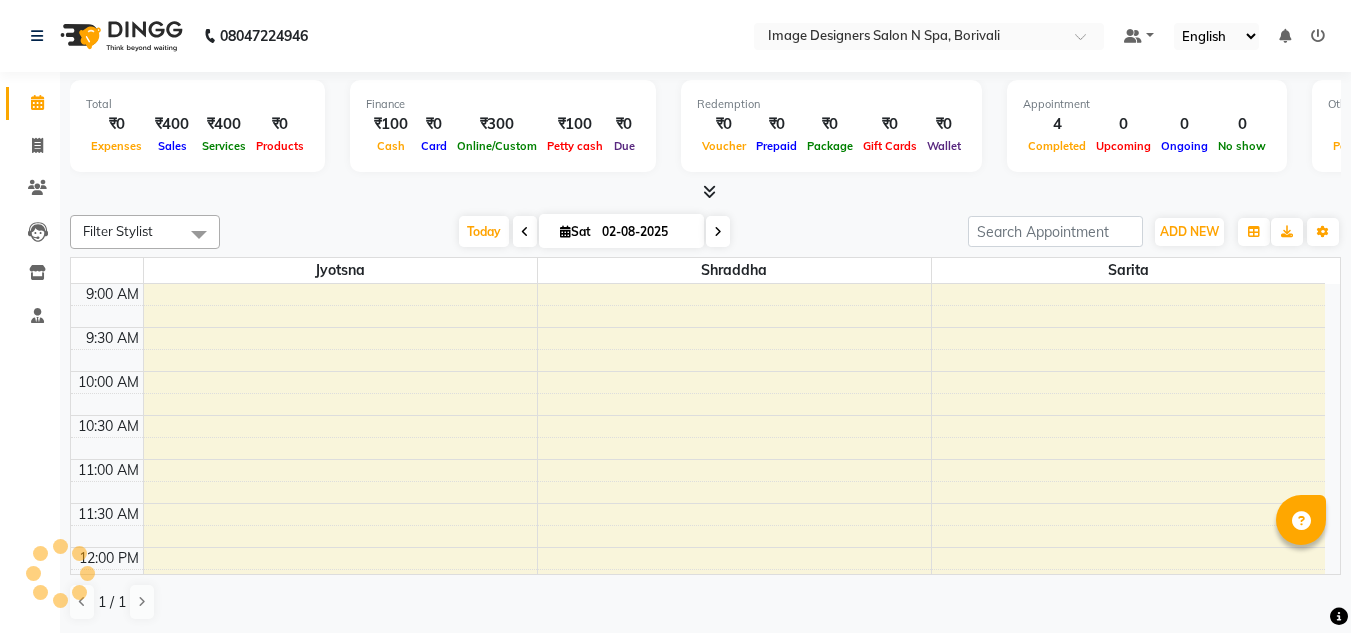 scroll, scrollTop: 0, scrollLeft: 0, axis: both 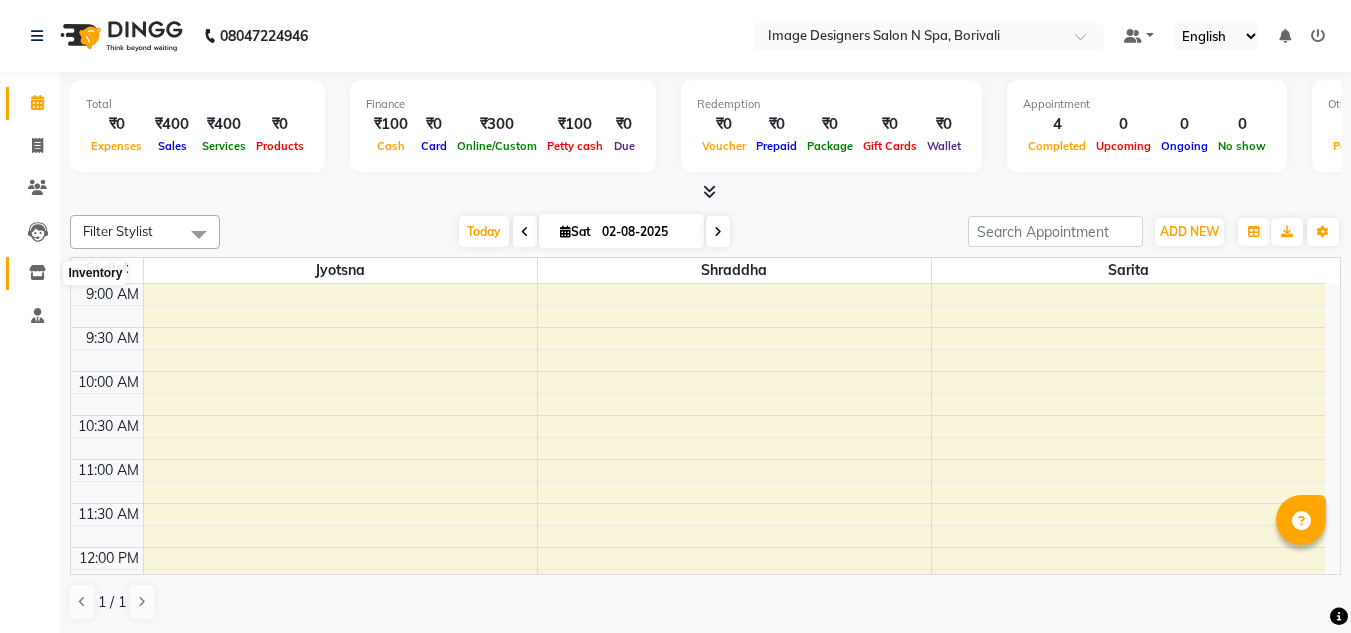 click 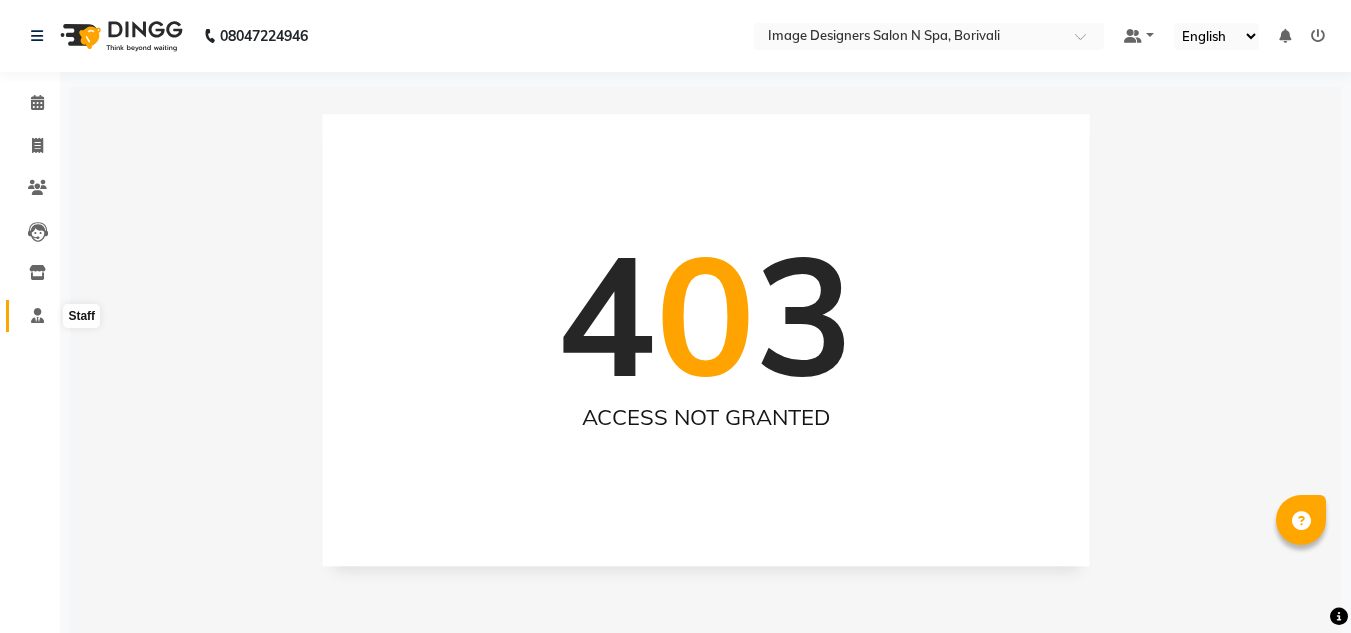 click 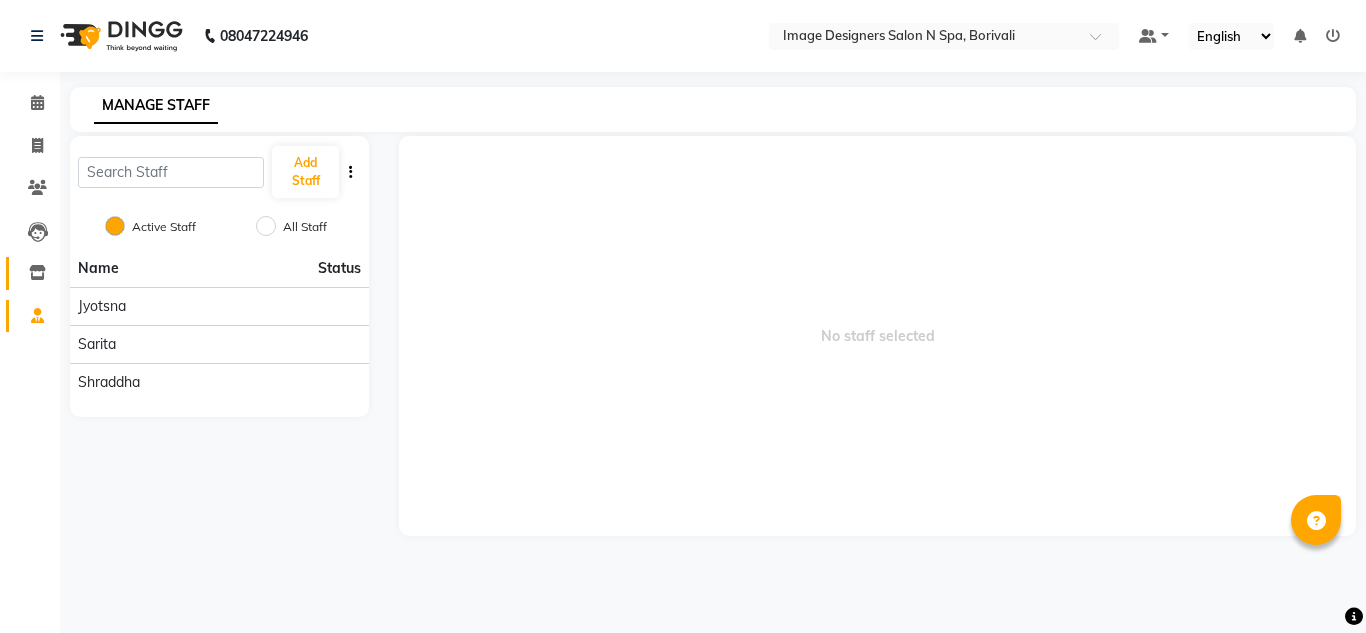 click on "Inventory" 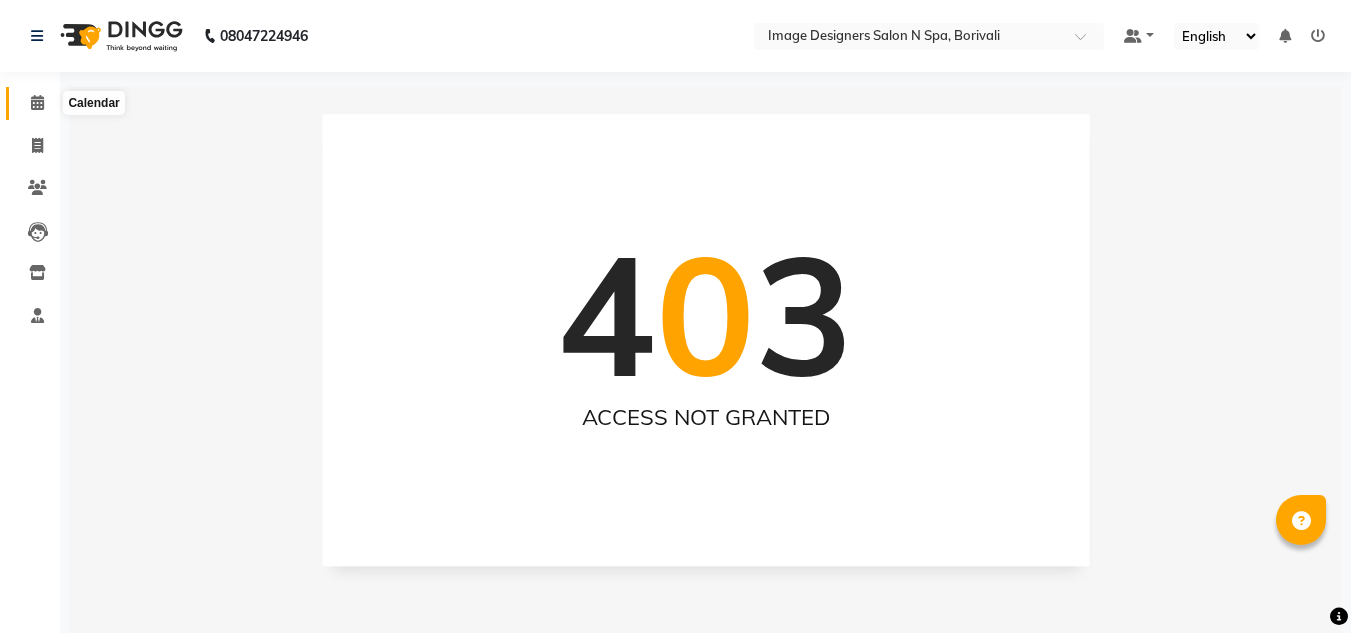 click 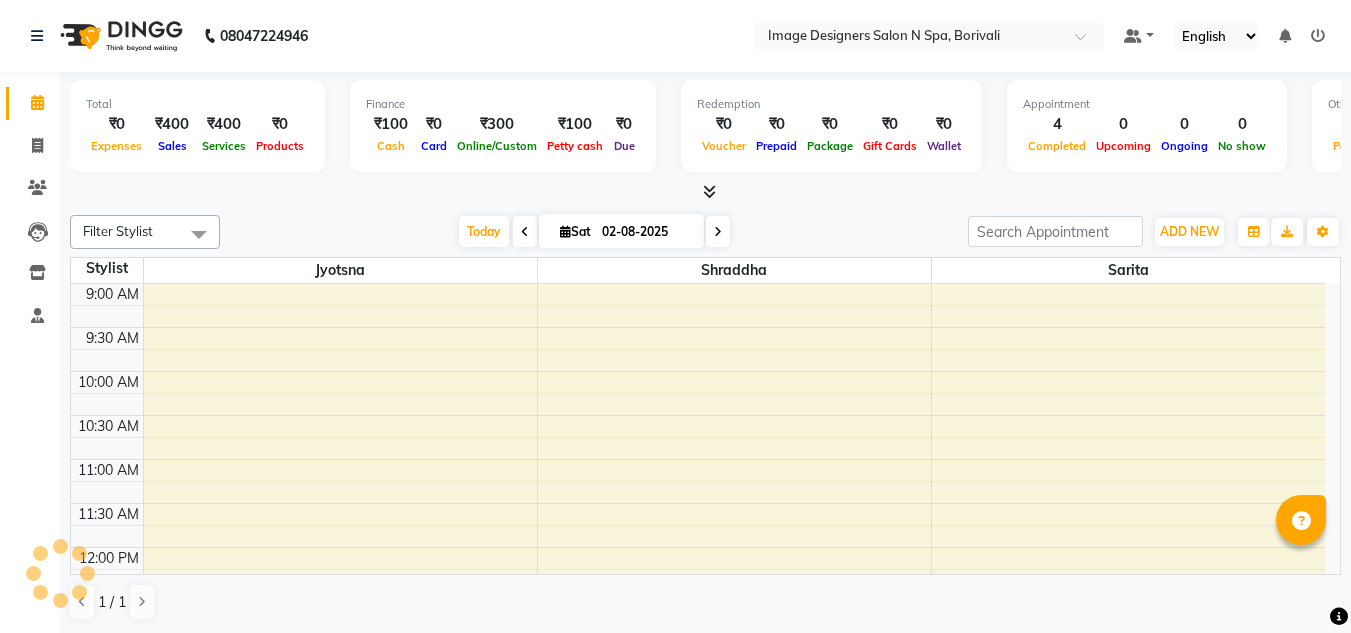 scroll, scrollTop: 0, scrollLeft: 0, axis: both 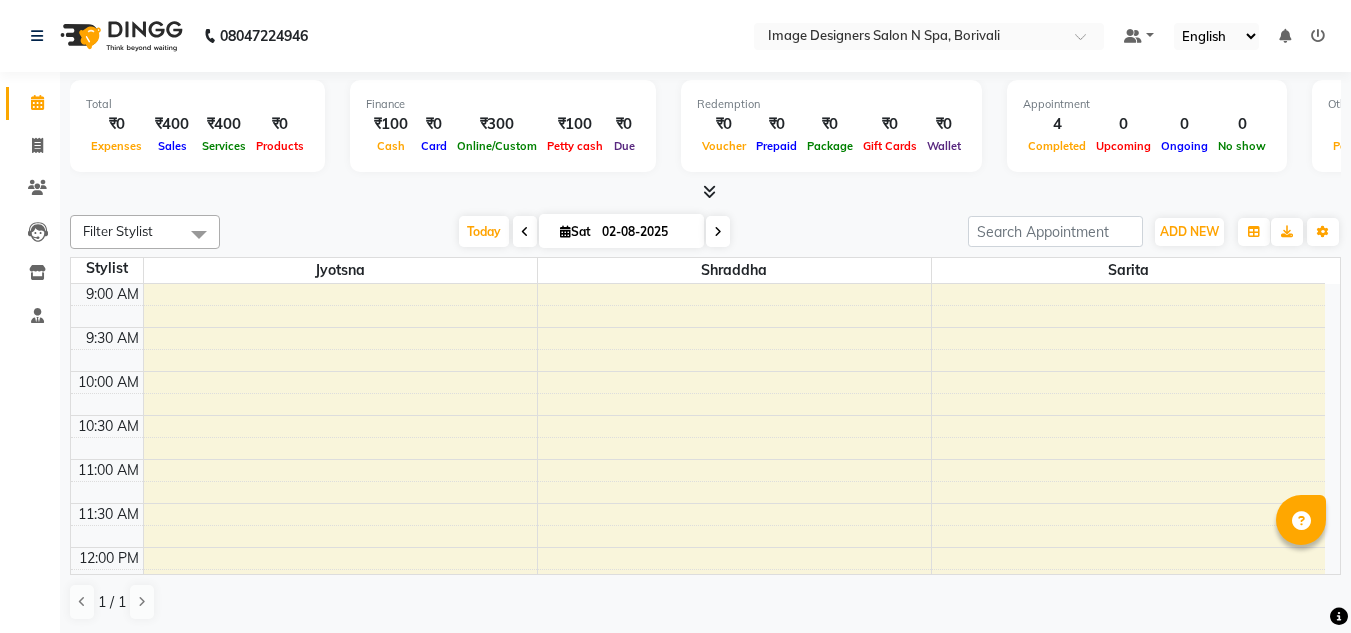 click at bounding box center (1318, 36) 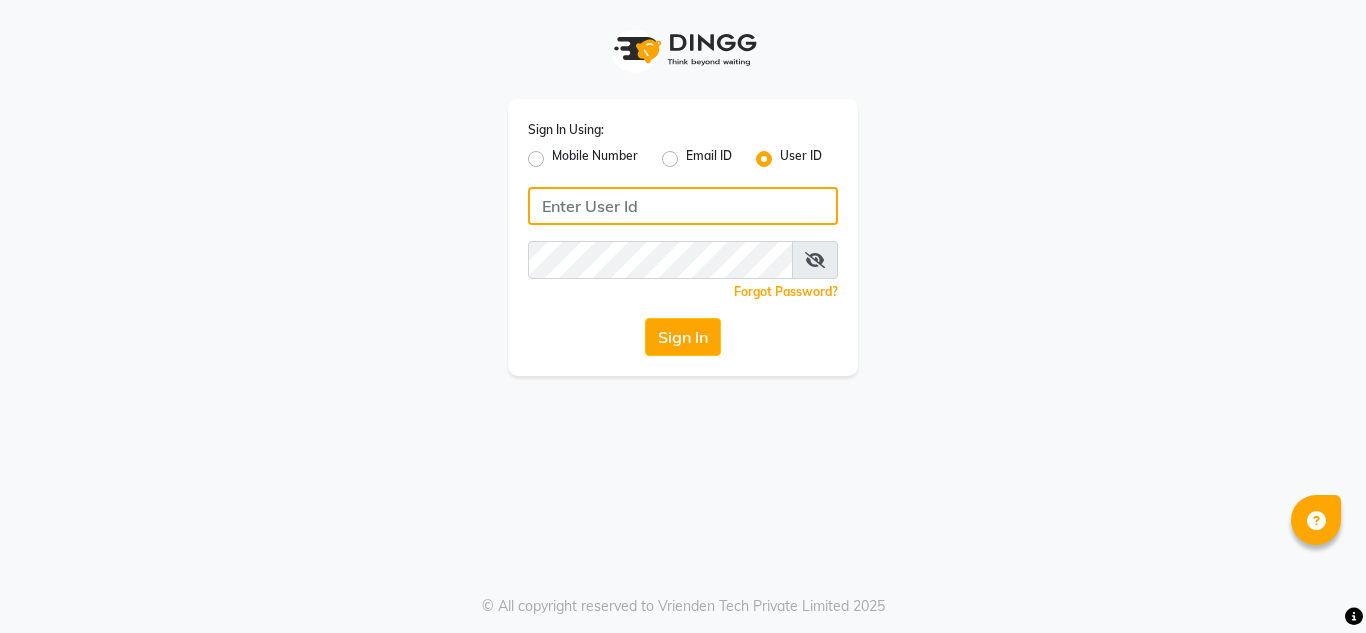 click 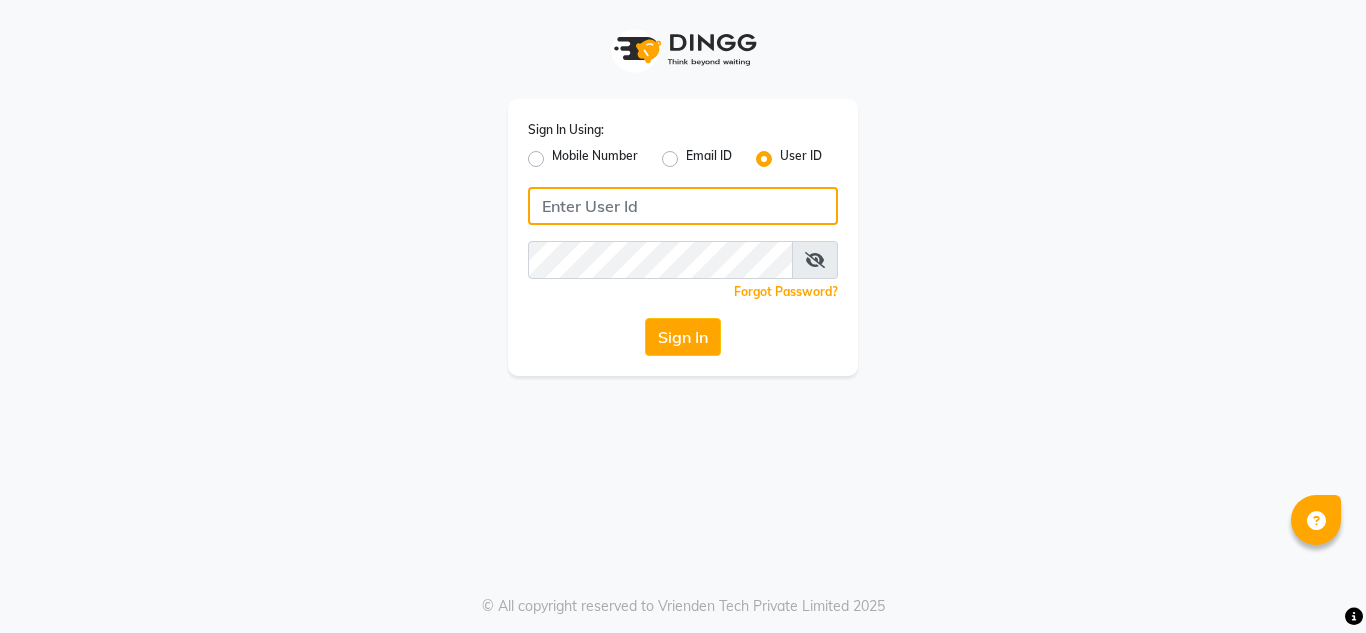 type on "9" 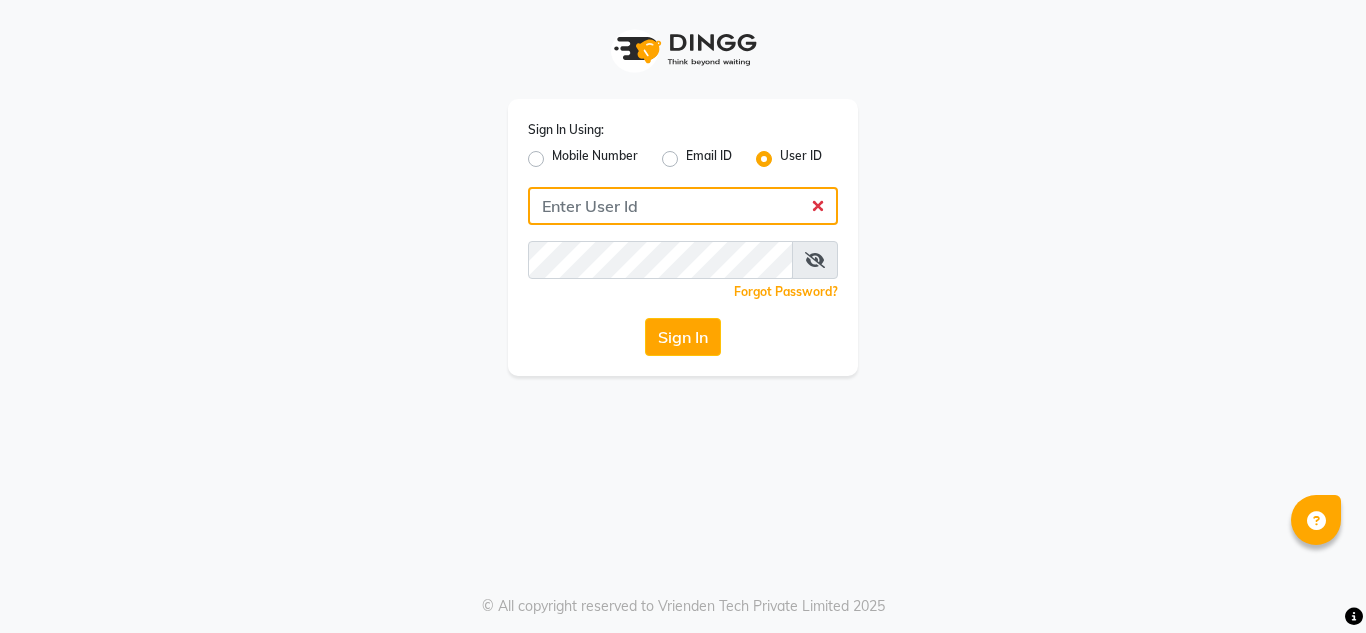 paste on "[PHONE]" 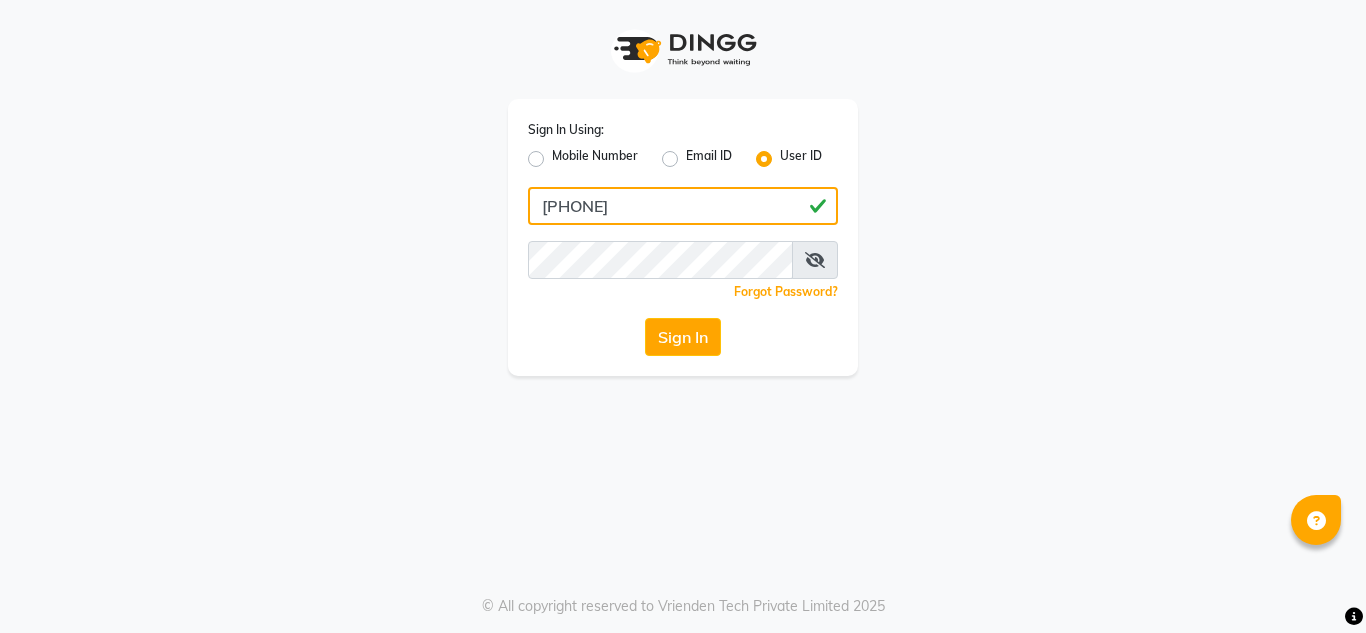 type on "[PHONE]" 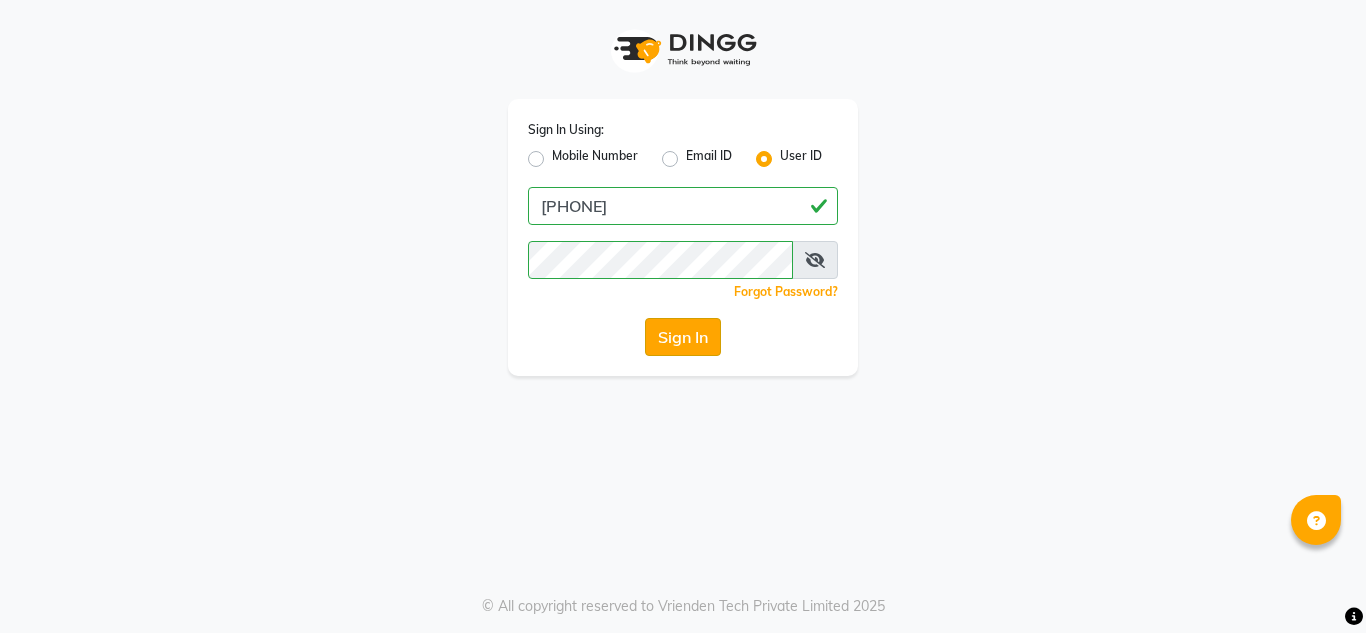 click on "Sign In" 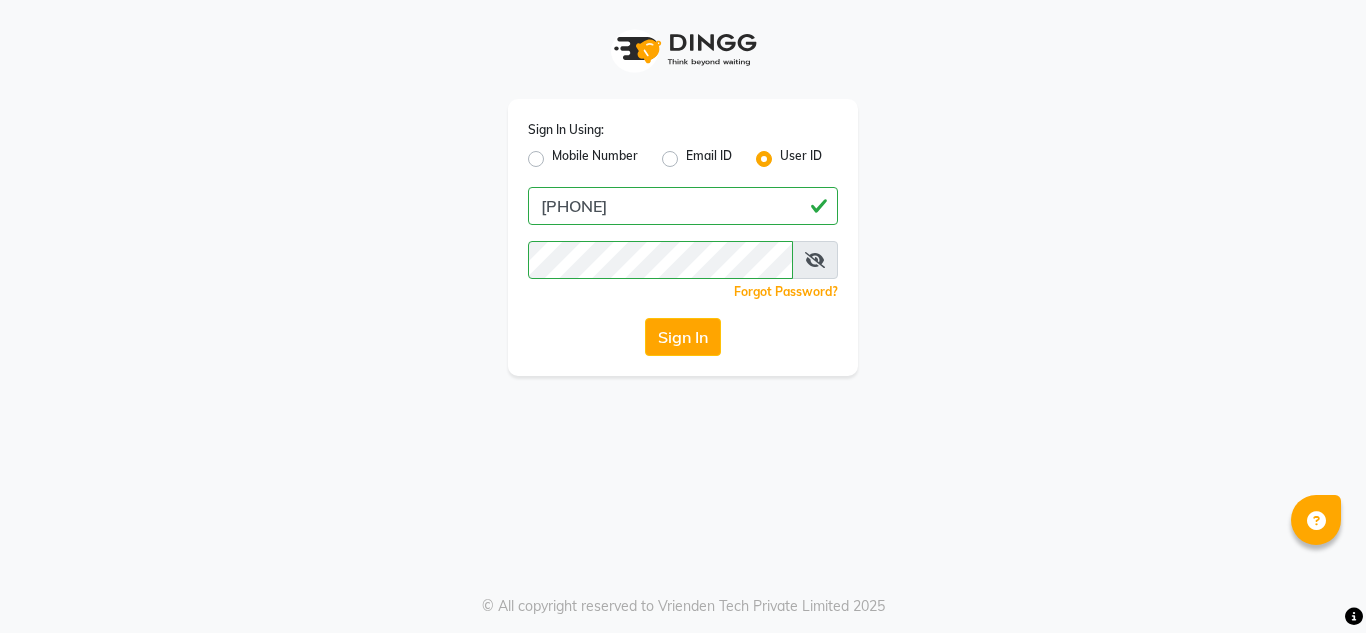 click on "Mobile Number" 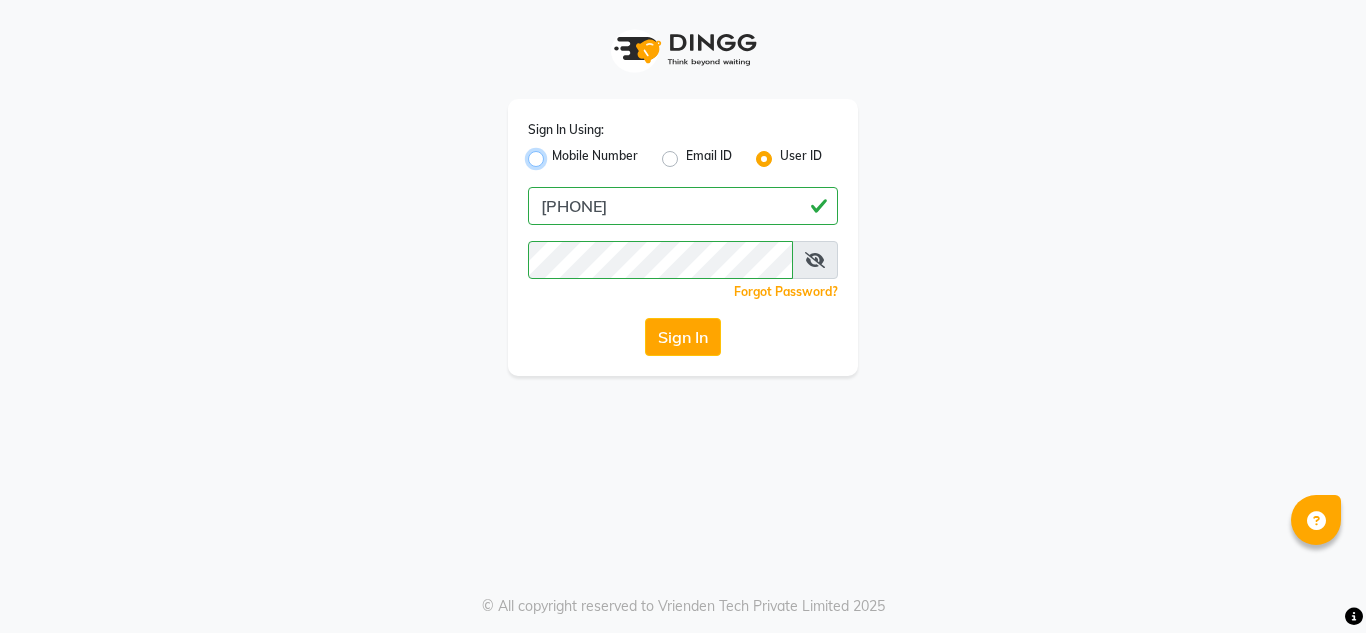 click on "Mobile Number" at bounding box center [558, 153] 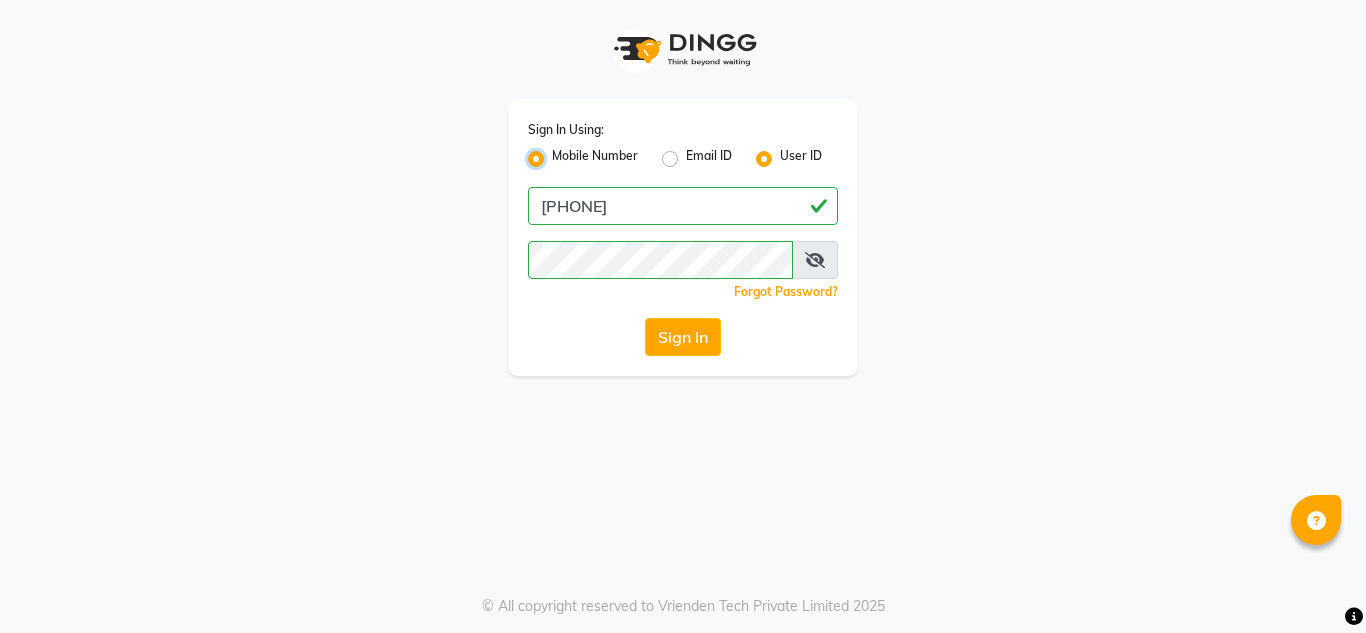 radio on "false" 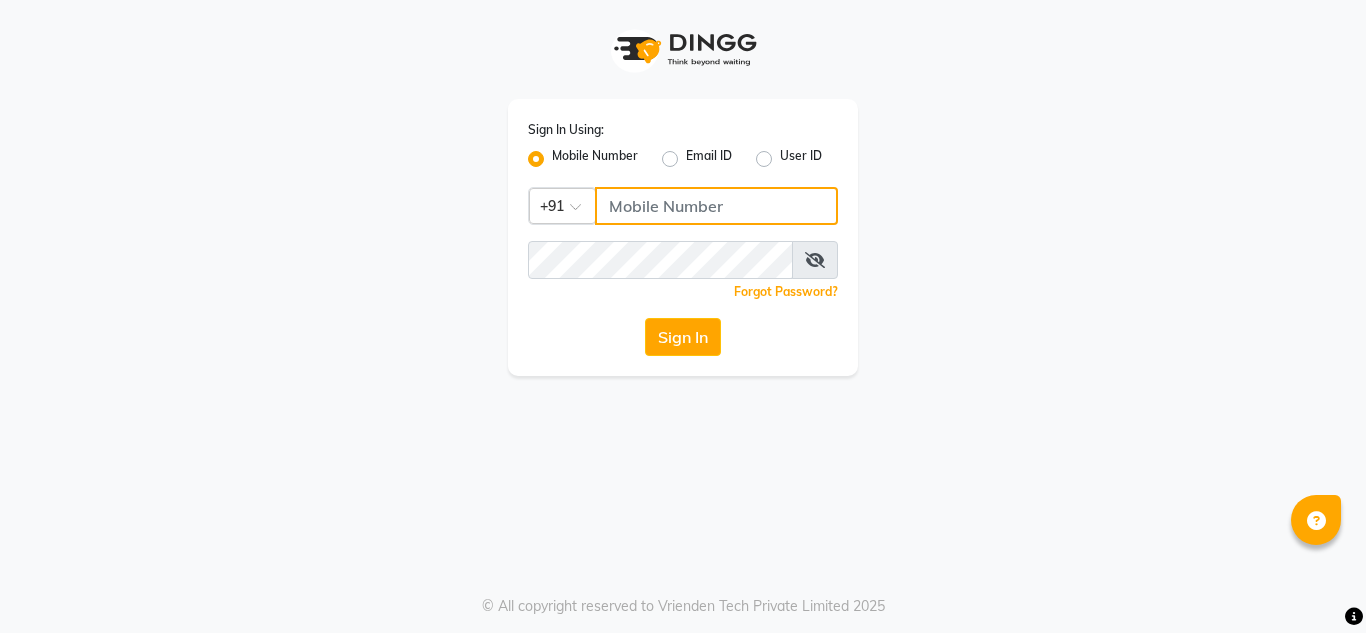 click 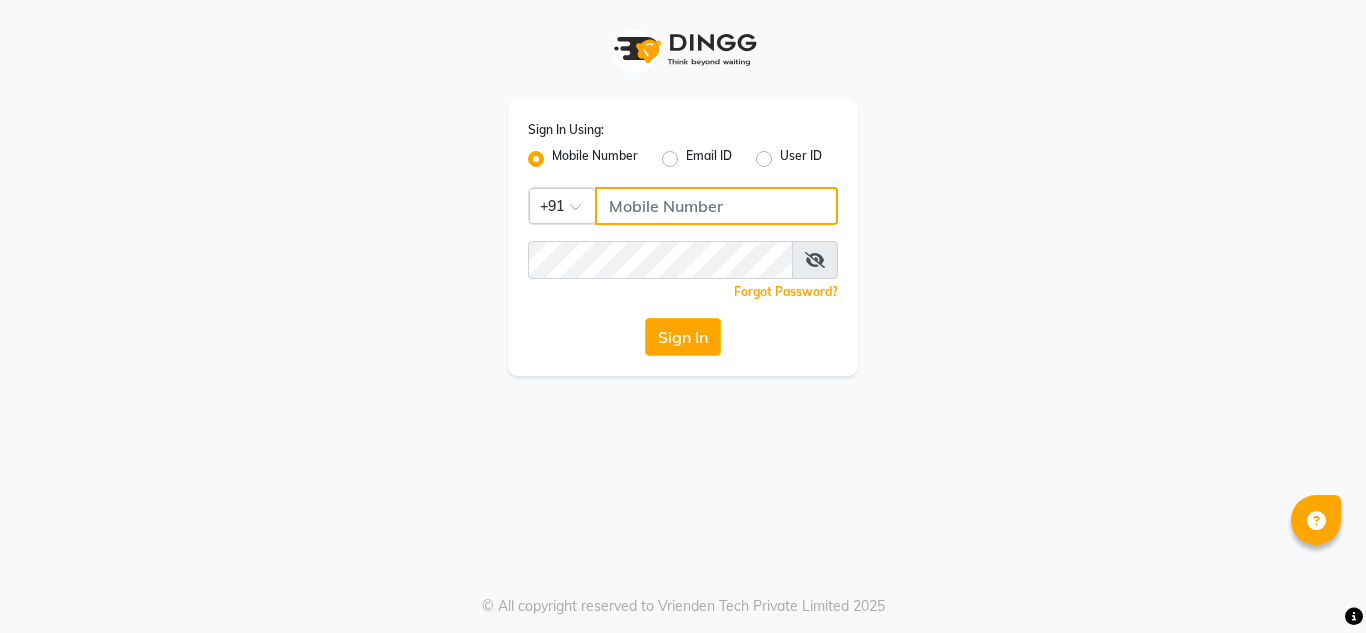 paste on "[PHONE]" 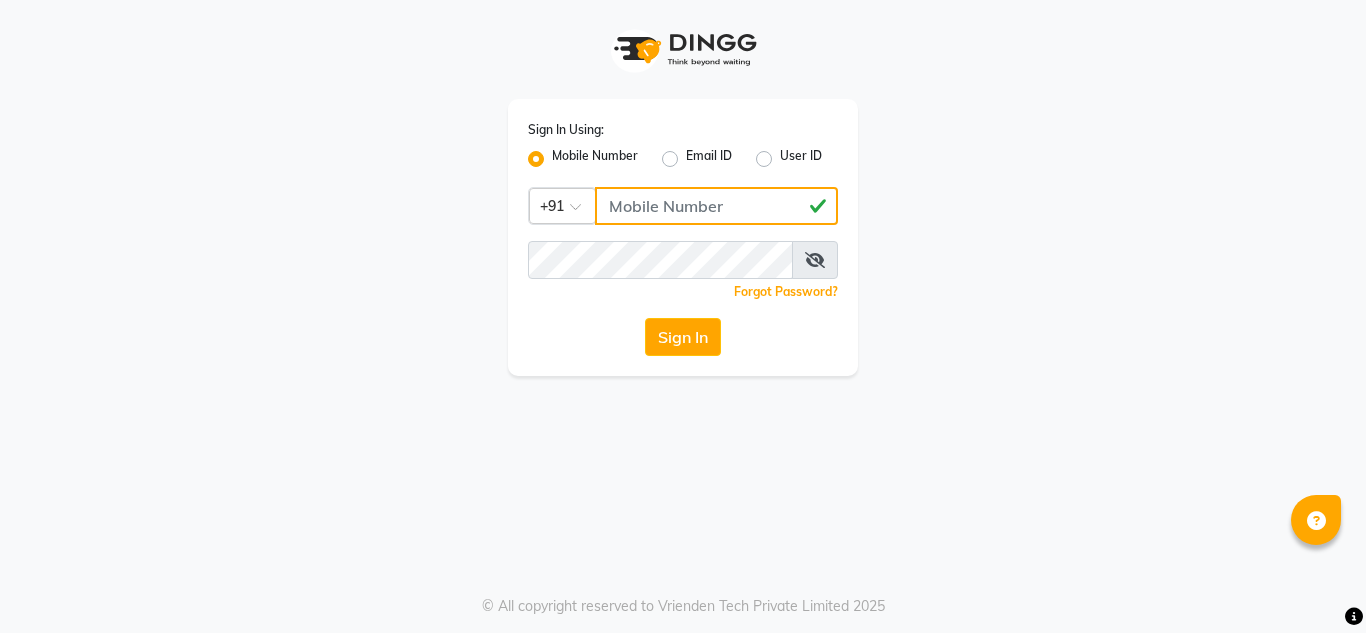type on "[PHONE]" 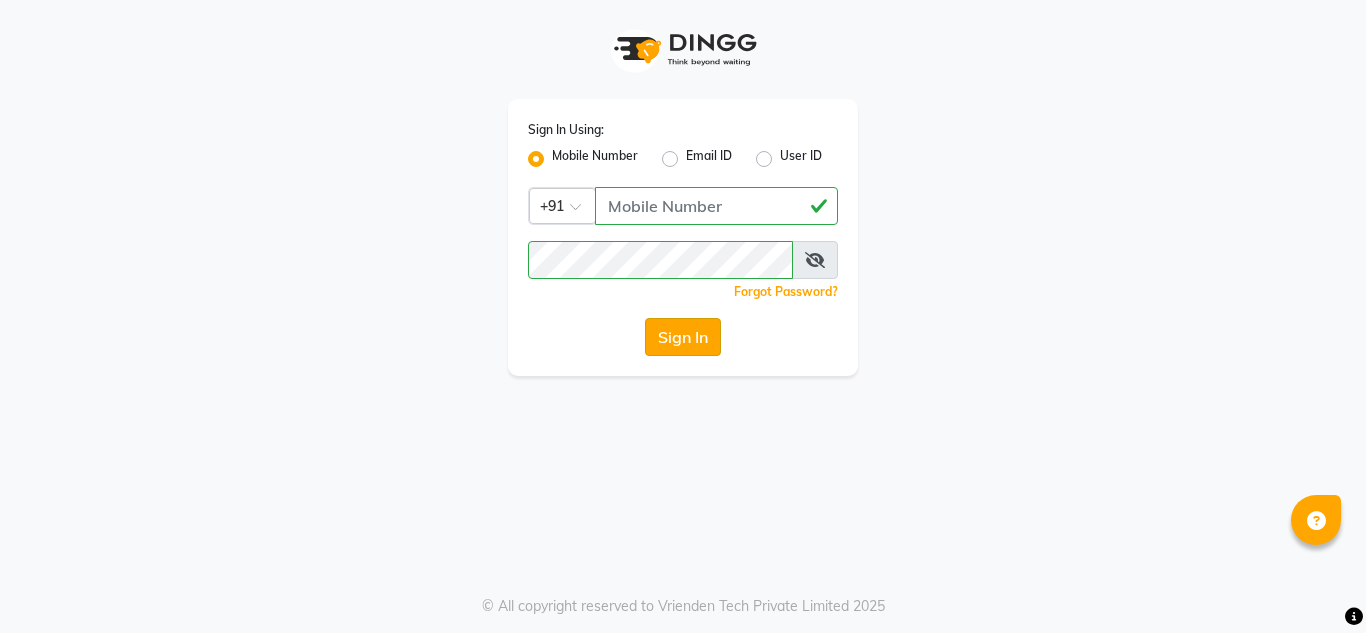 click on "Sign In" 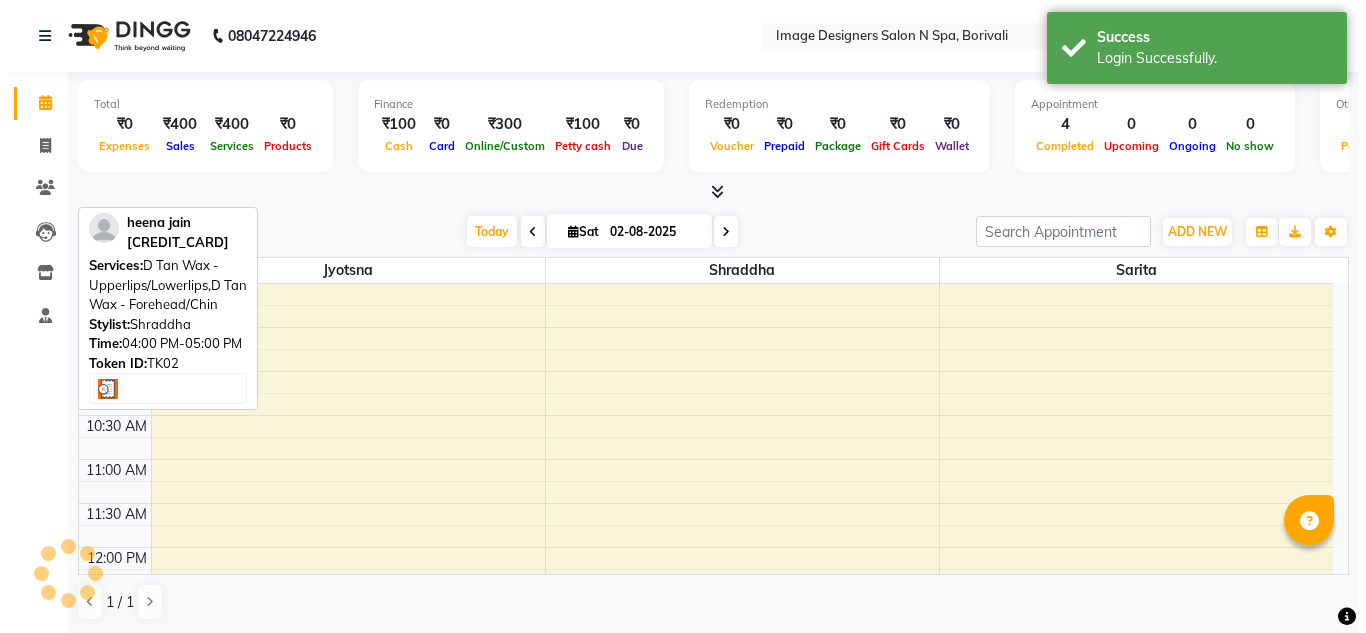 scroll, scrollTop: 617, scrollLeft: 0, axis: vertical 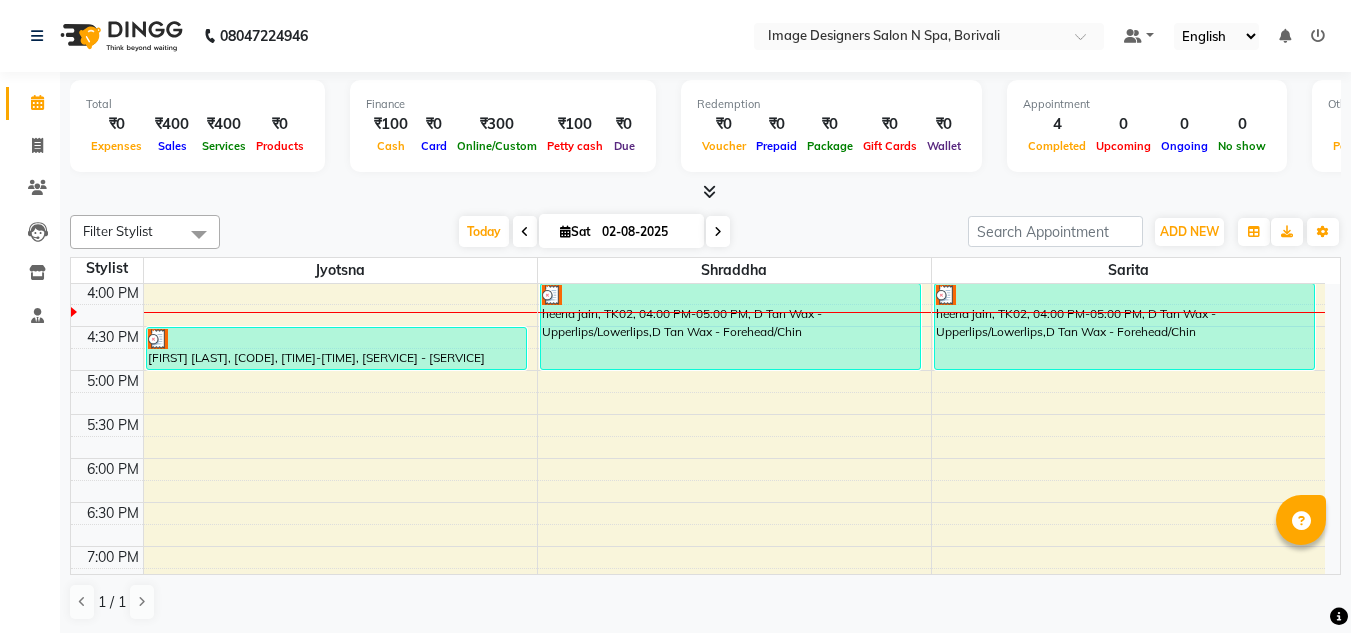 click on "[PHONE] [LOCATION] × [BRAND] [BRAND] [BRAND], [CITY]  [BRAND] [BRAND] [BRAND] [BRAND] [BRAND] [BRAND] [BRAND] [BRAND] [BRAND] [BRAND] [BRAND] [BRAND] [BRAND] [BRAND] [BRAND] [BRAND]" 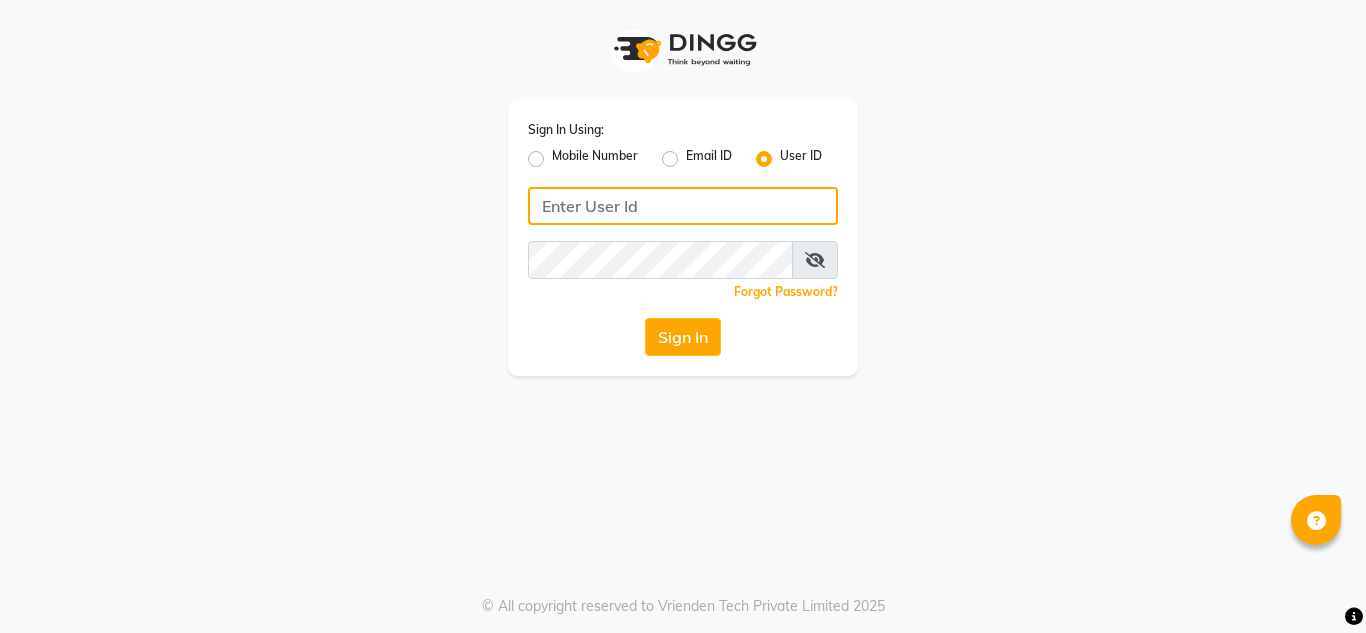 click 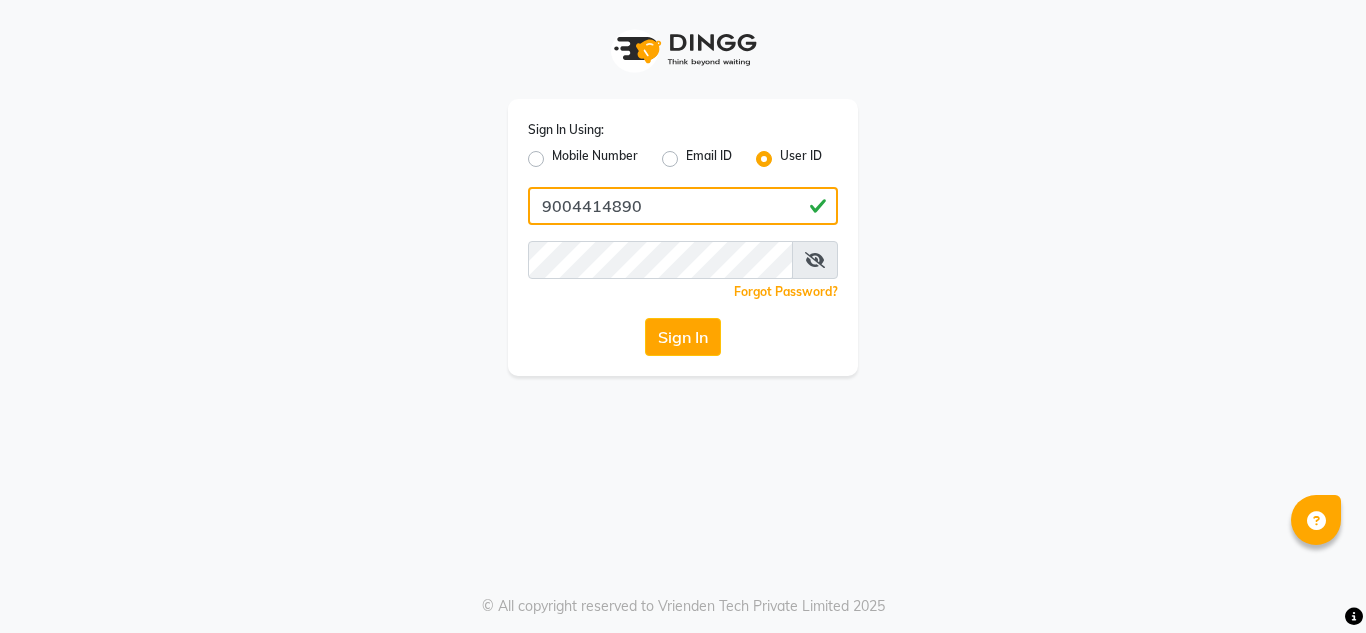 type on "9004414890" 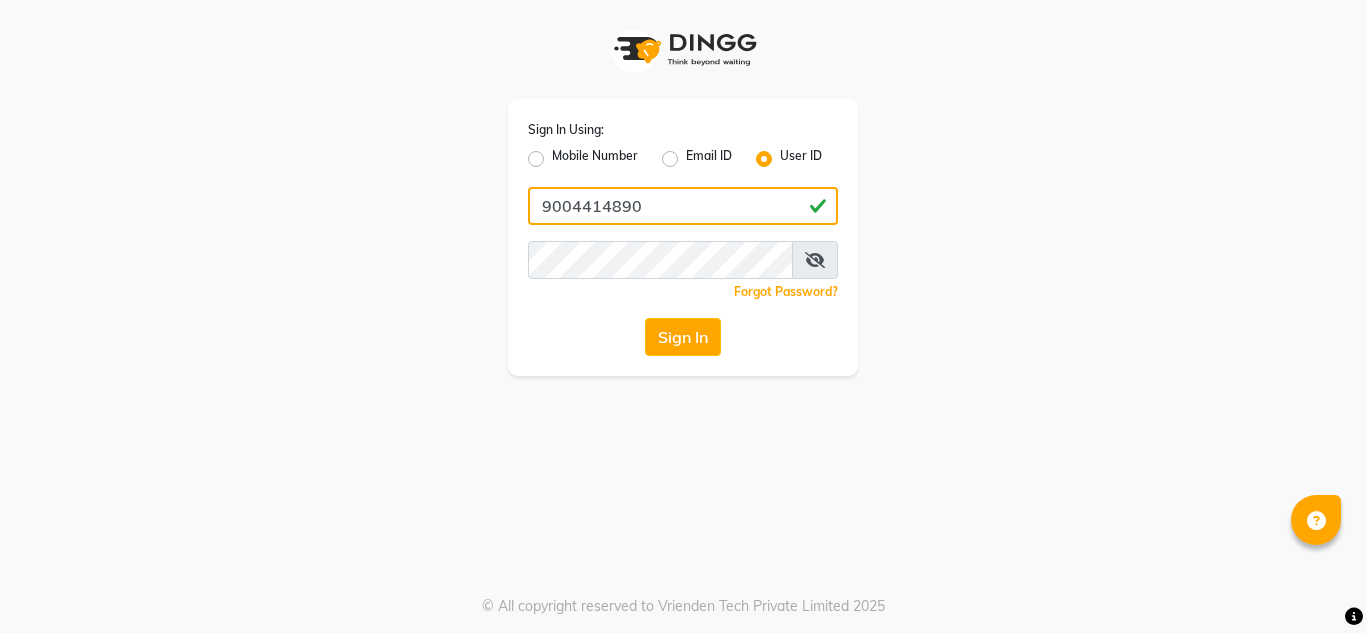 click on "9004414890" 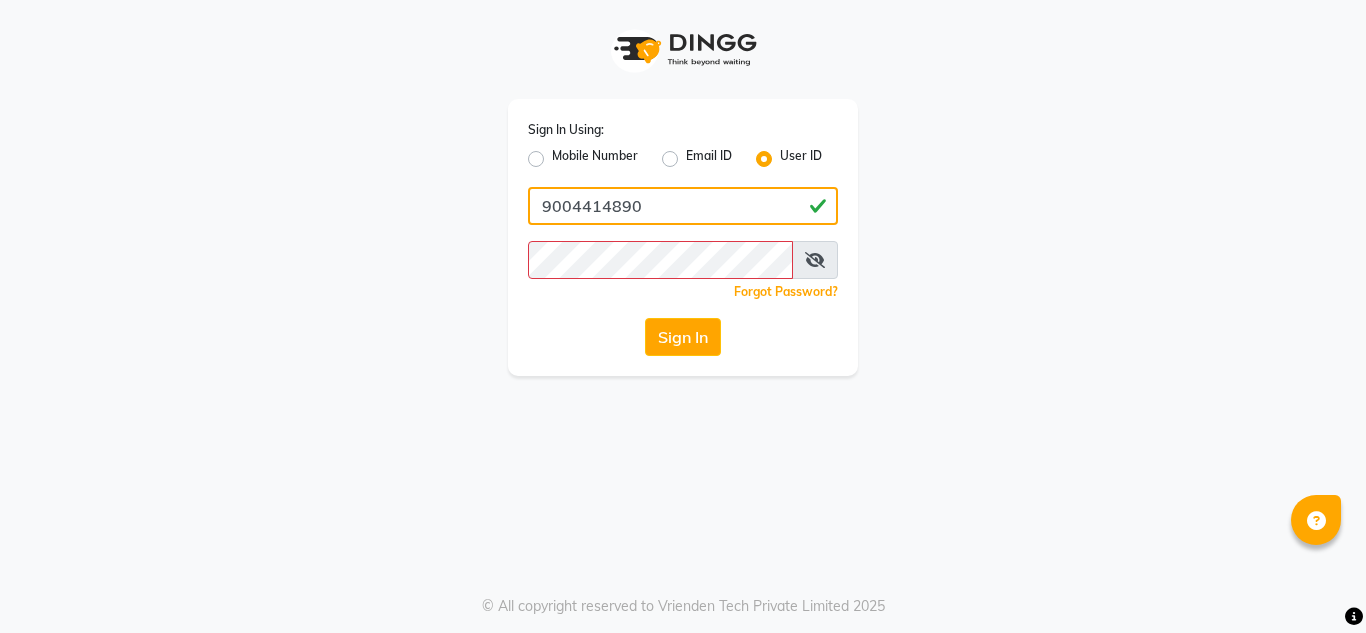 click on "9004414890" 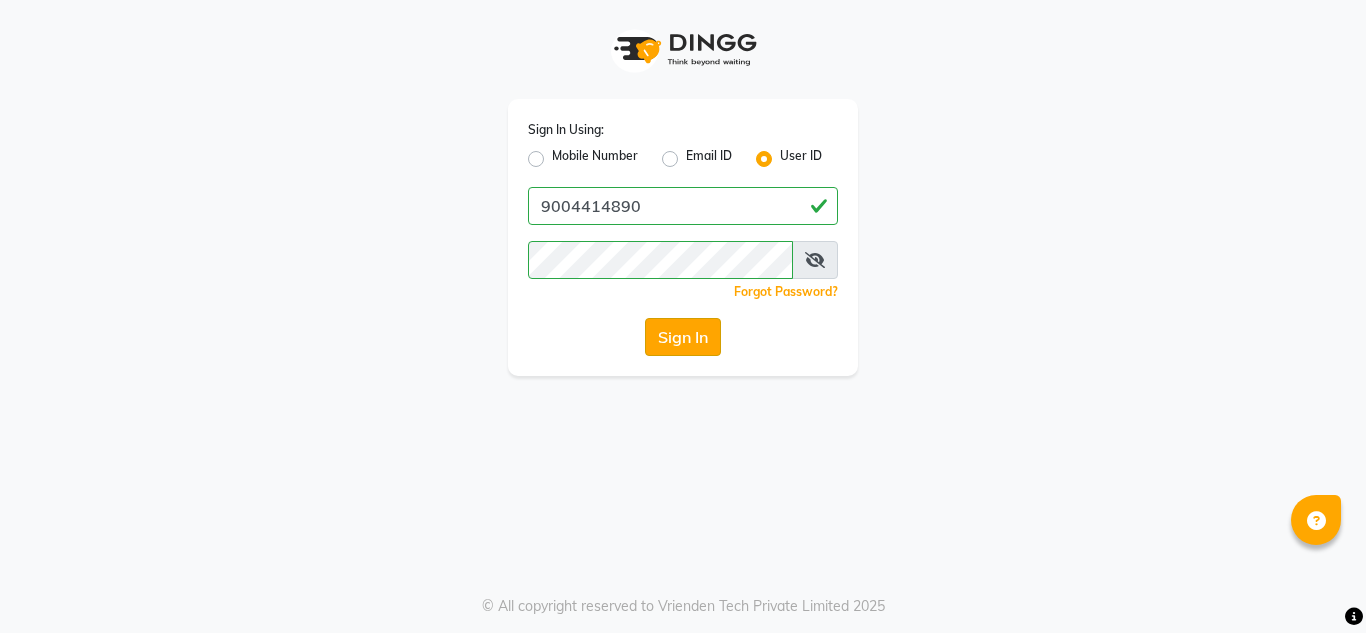 click on "Sign In" 